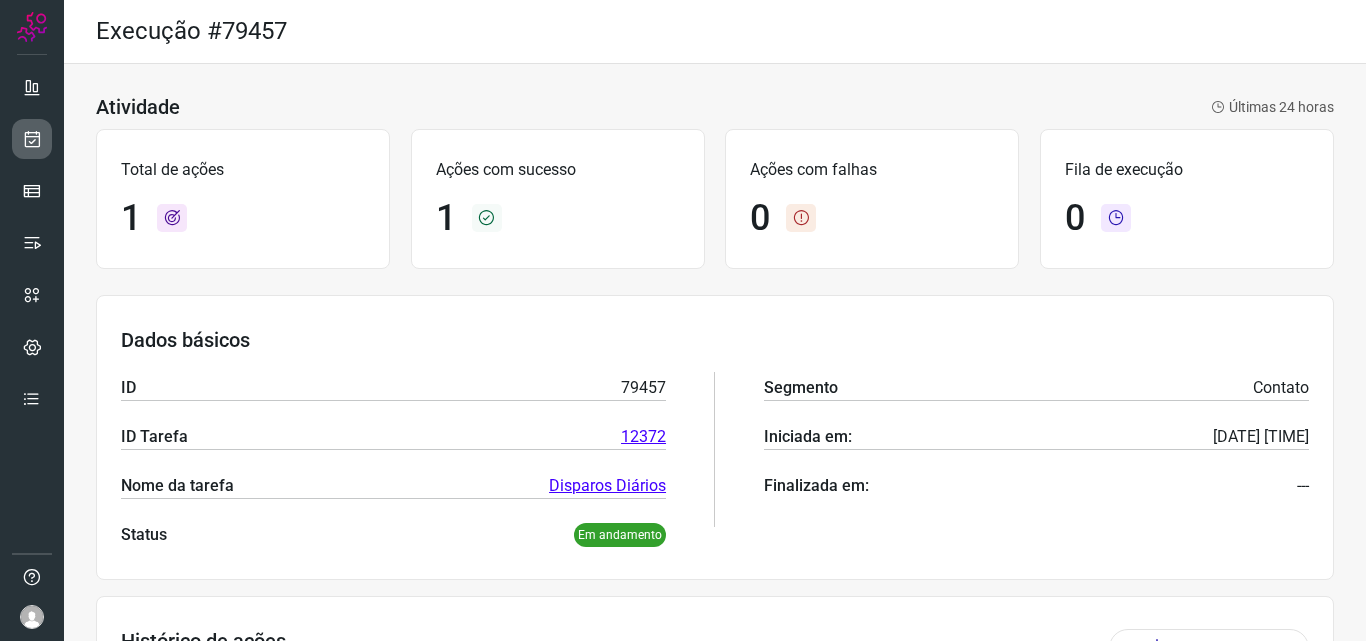 scroll, scrollTop: 0, scrollLeft: 0, axis: both 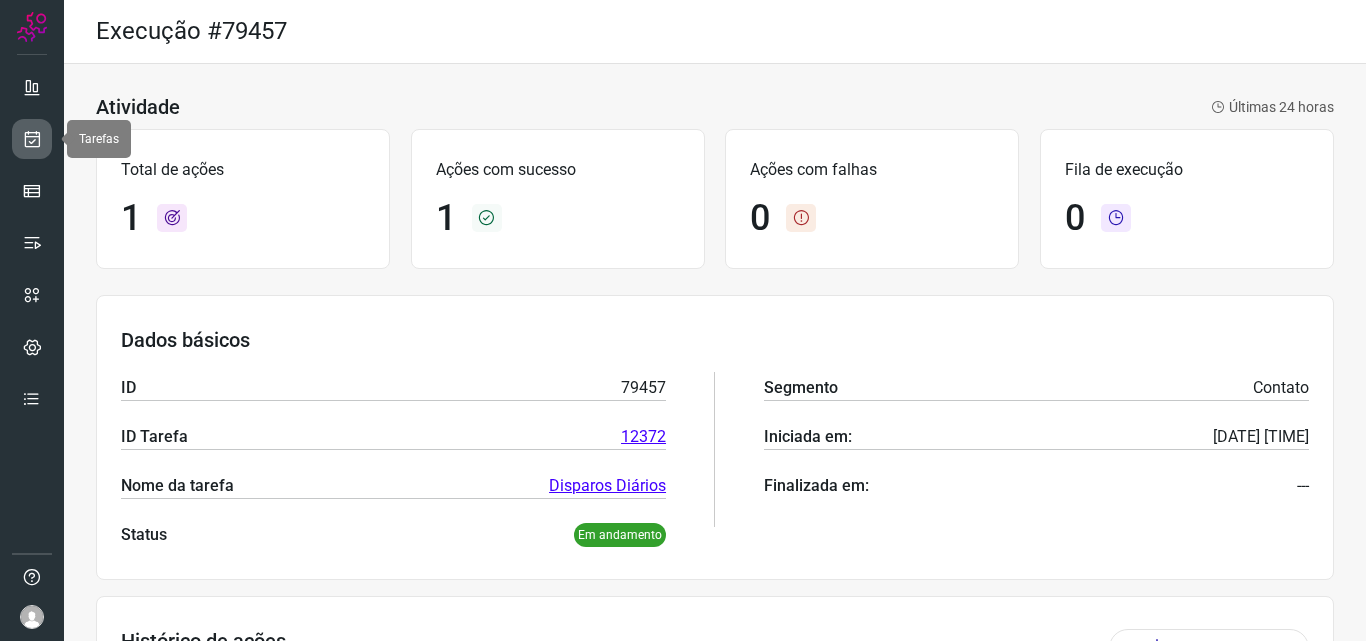 click at bounding box center (32, 139) 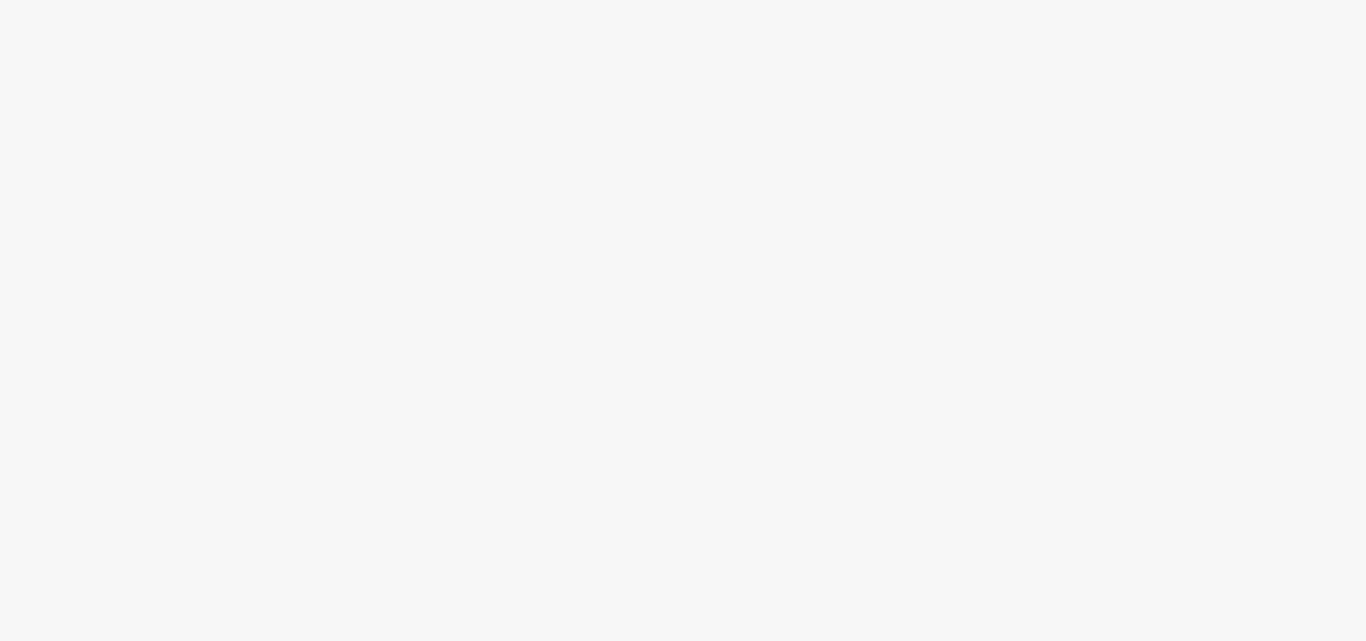 scroll, scrollTop: 0, scrollLeft: 0, axis: both 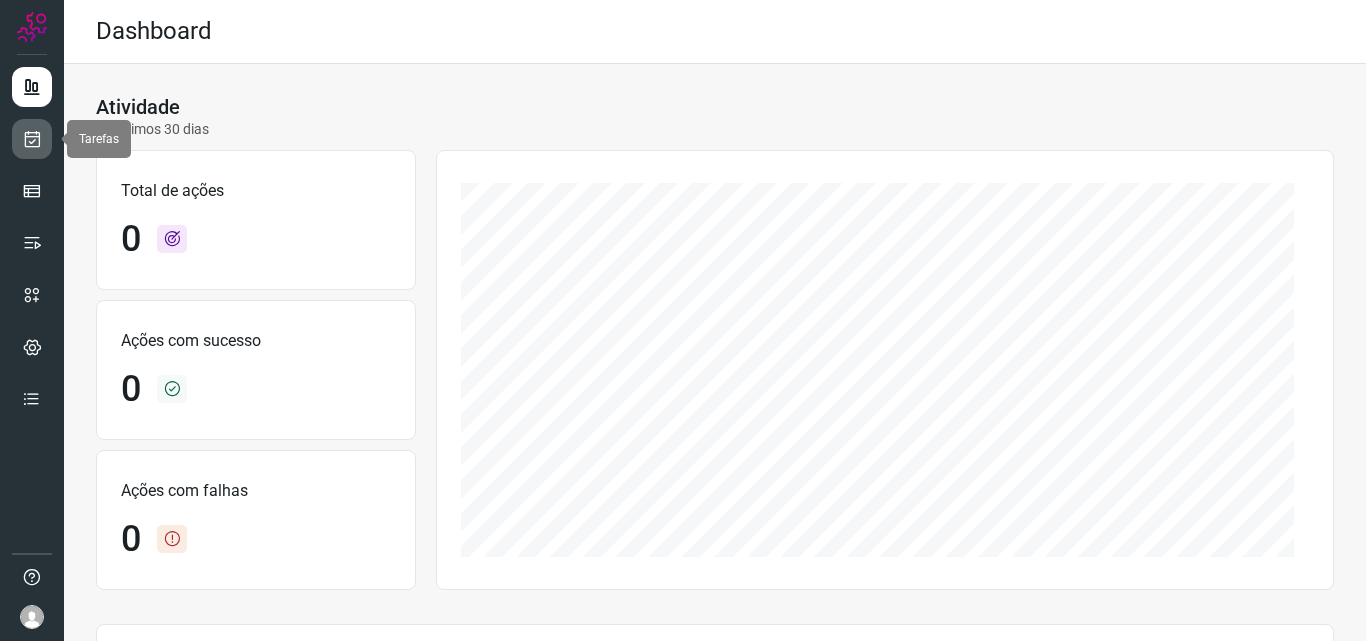 click at bounding box center (32, 139) 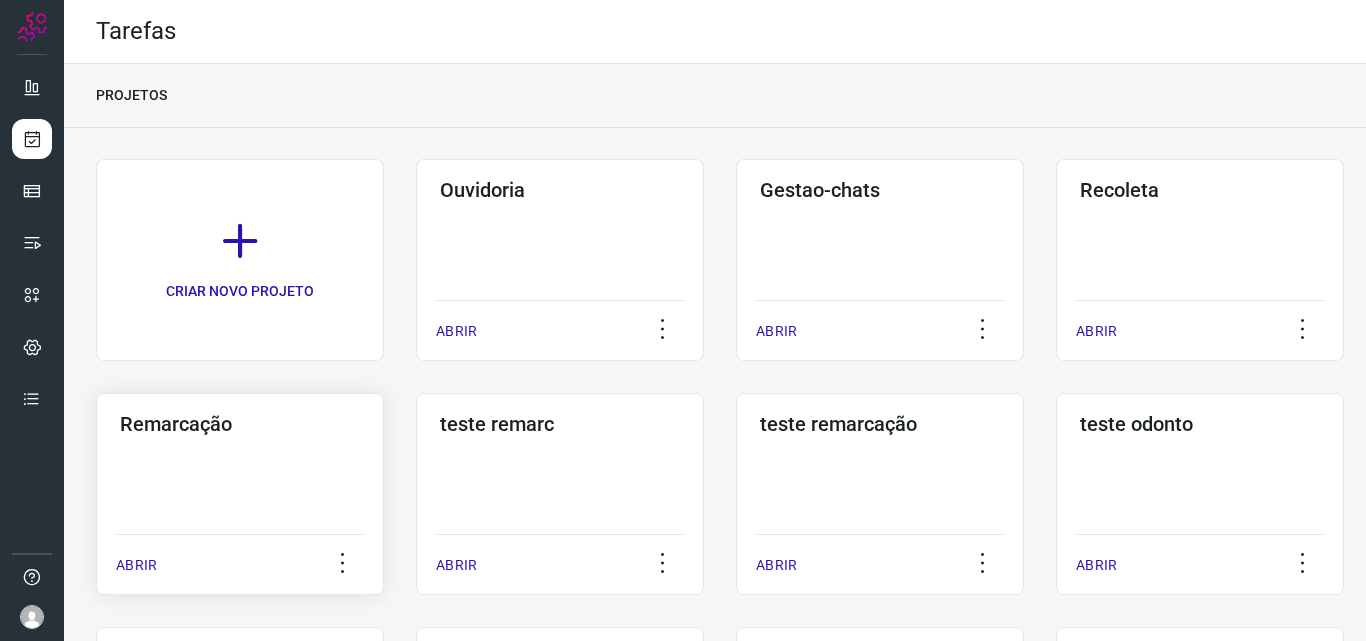 click on "Remarcação  ABRIR" 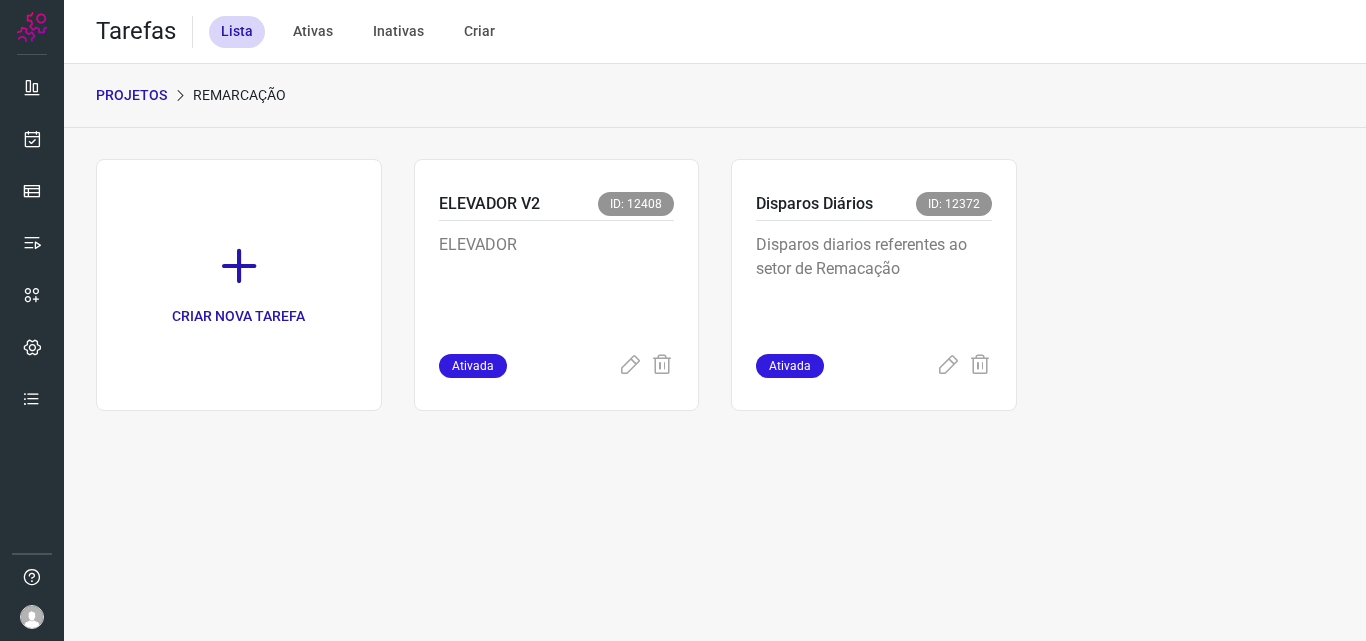 click on "Disparos diarios referentes ao setor de Remacação" at bounding box center [874, 287] 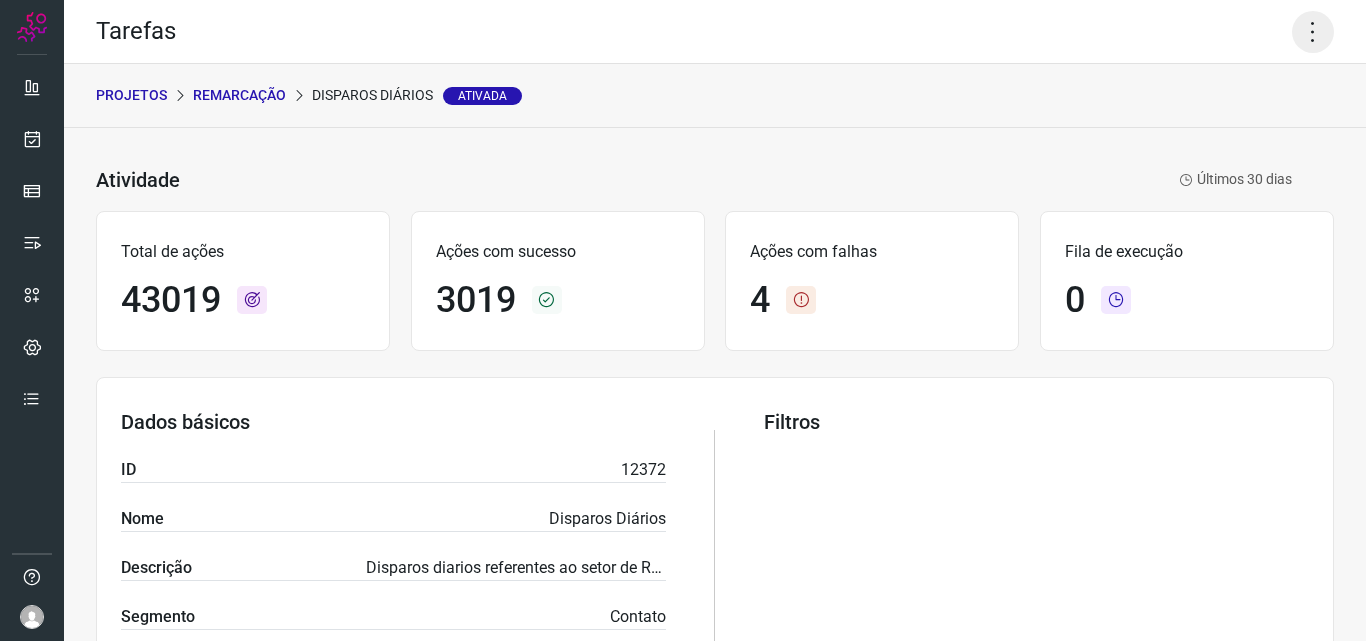click 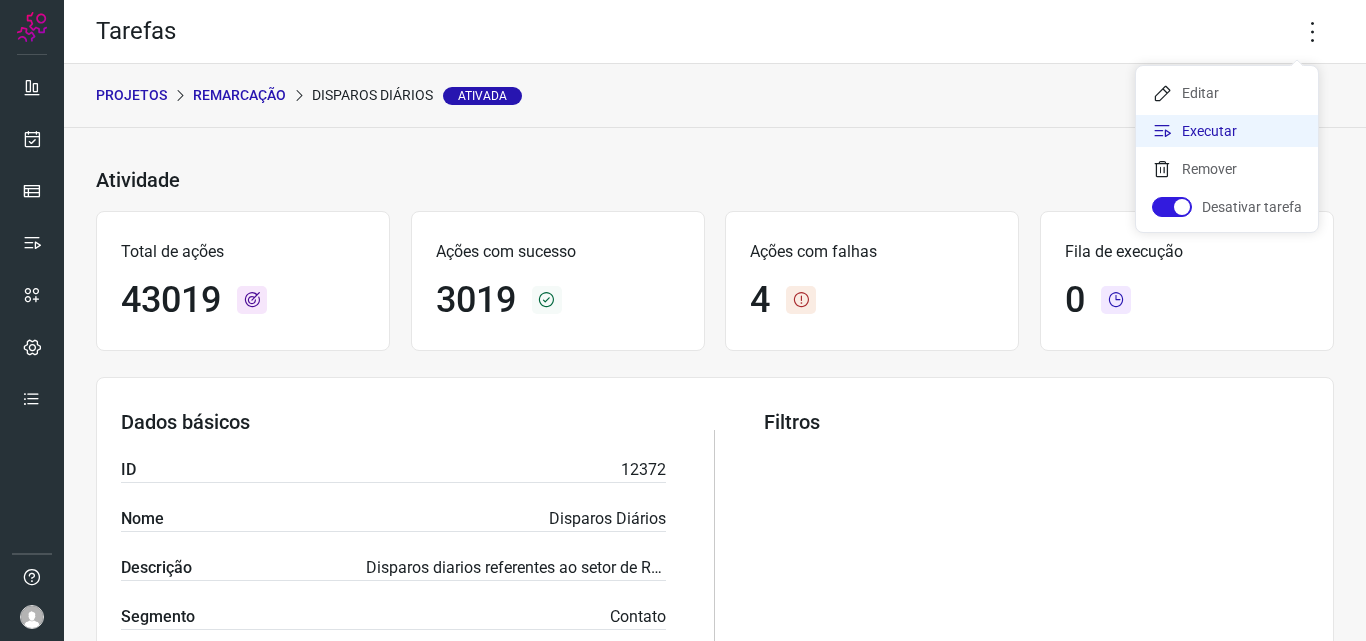 click on "Executar" 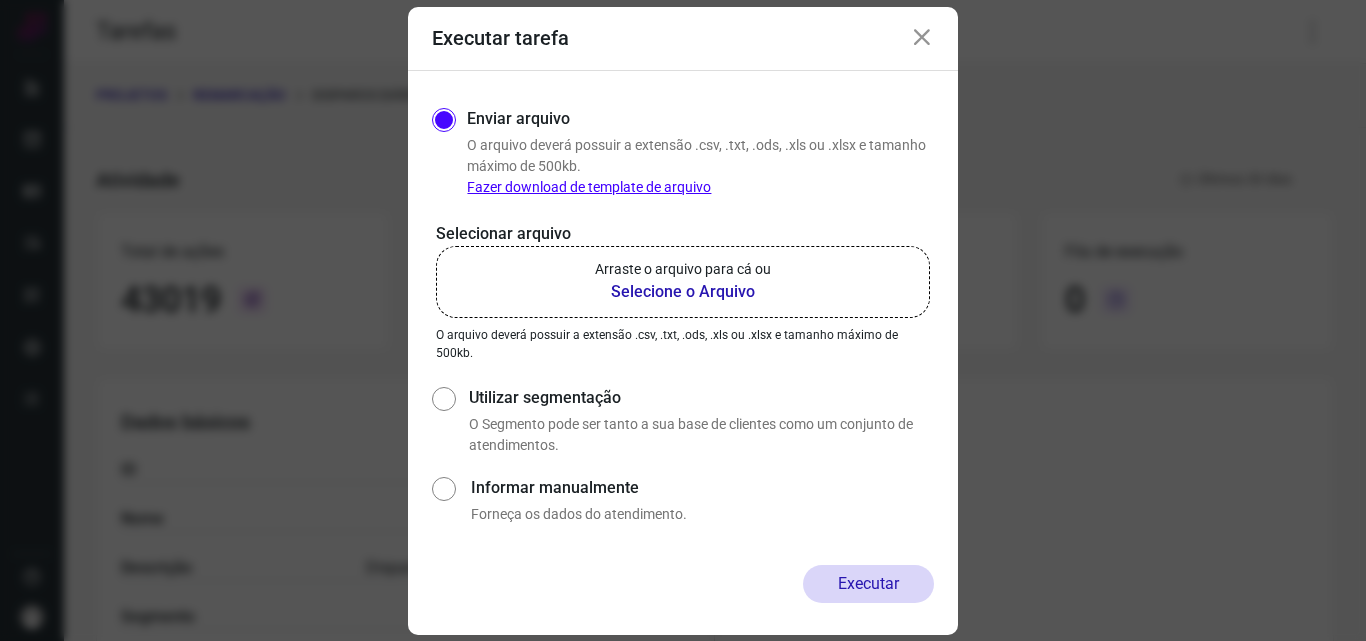 click on "Arraste o arquivo para cá ou" at bounding box center (683, 269) 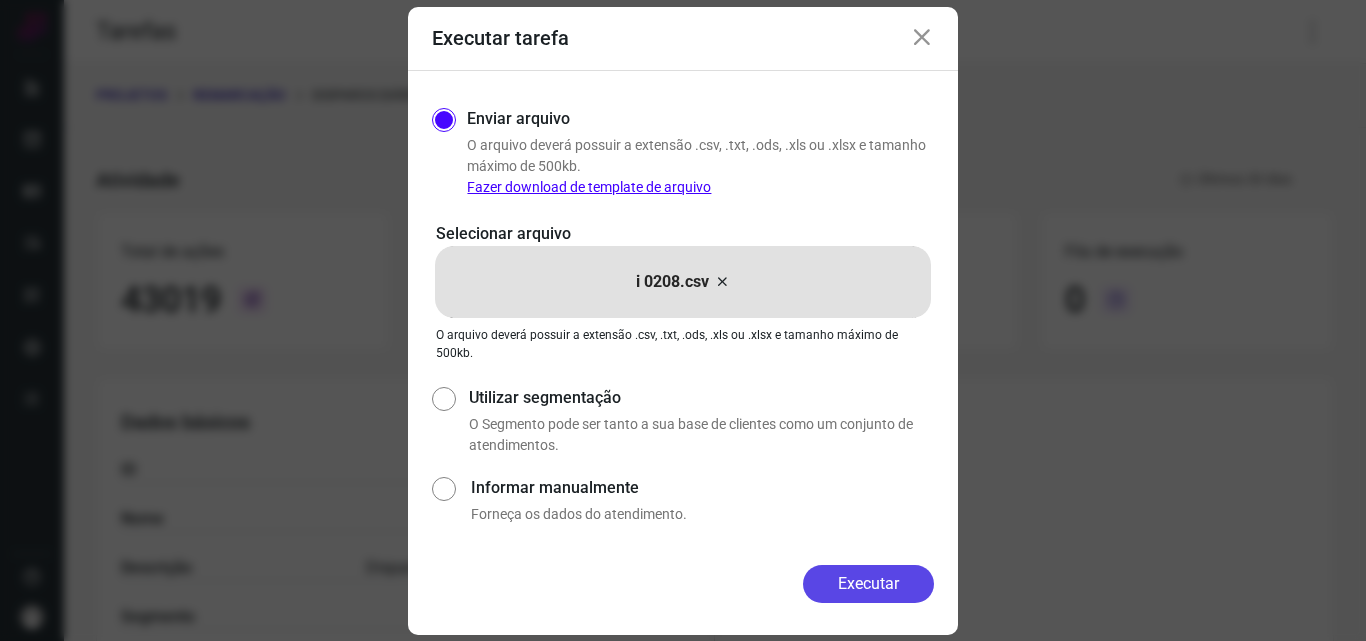 click on "Executar" at bounding box center [868, 584] 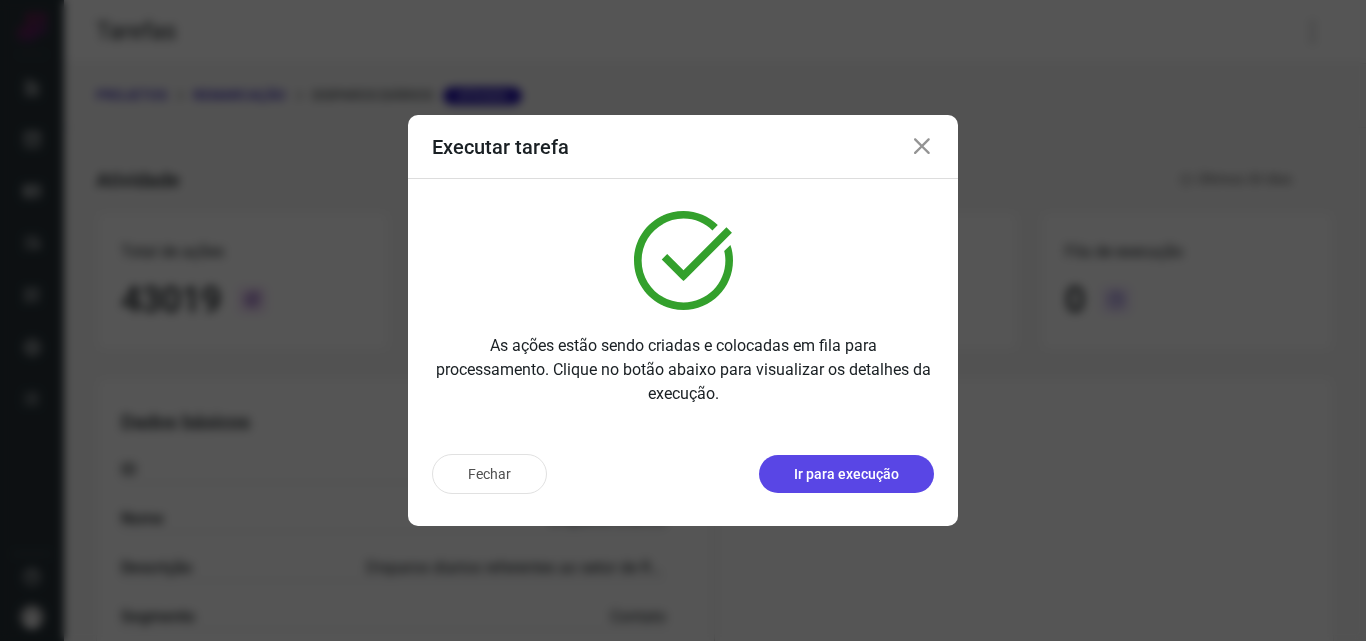click on "Ir para execução" at bounding box center (846, 474) 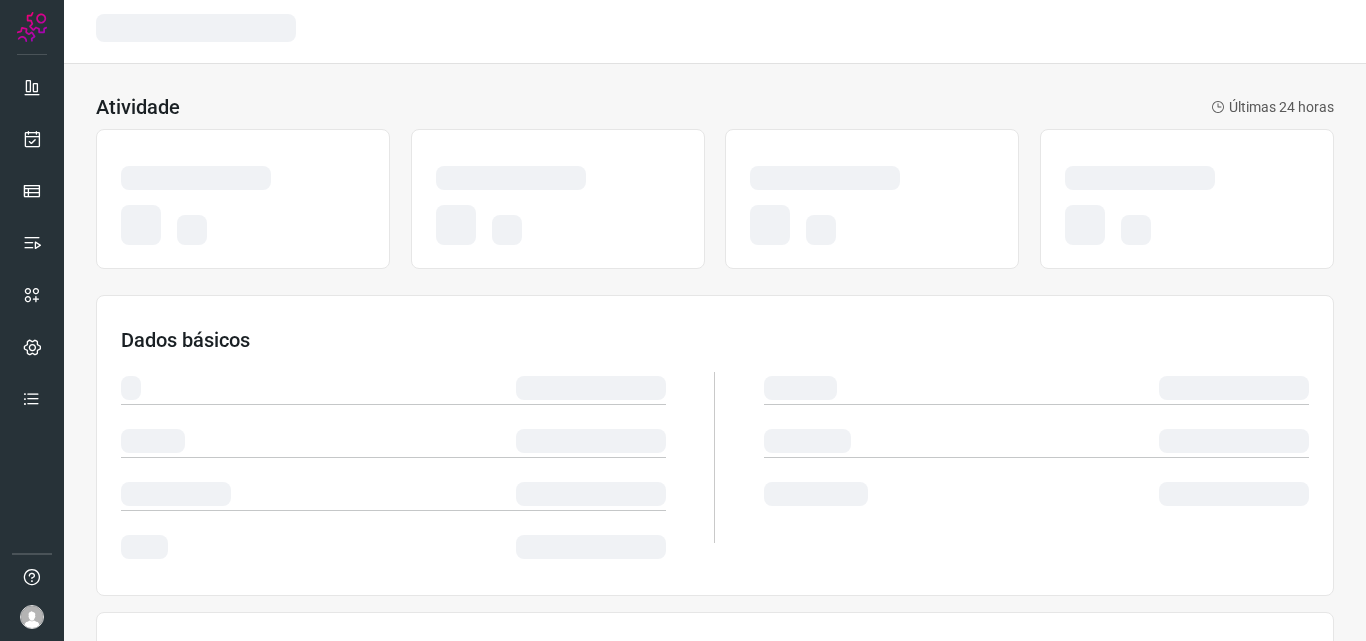 scroll, scrollTop: 0, scrollLeft: 0, axis: both 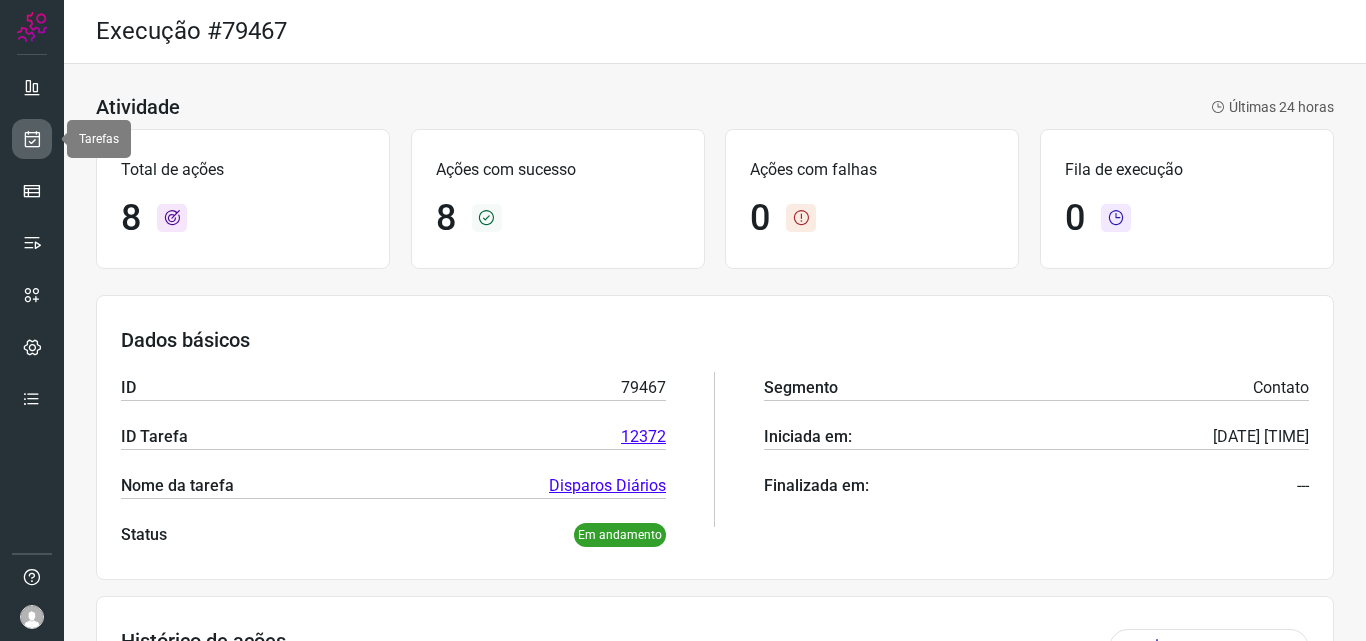 click at bounding box center [32, 139] 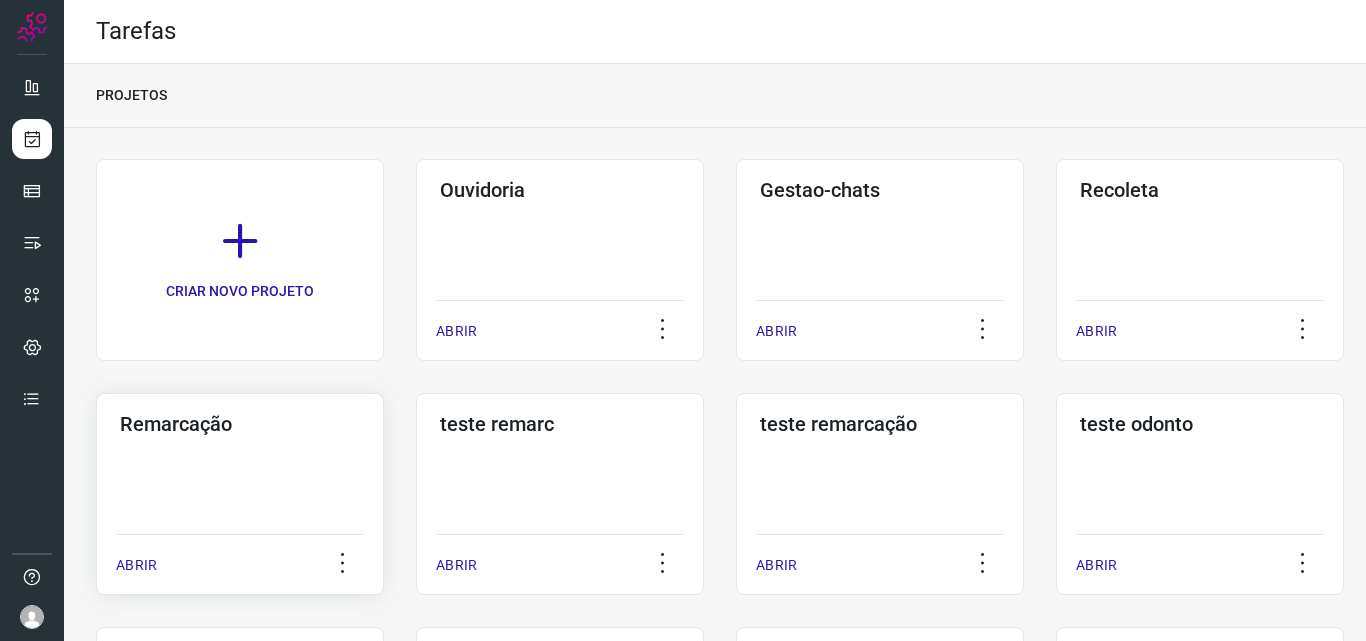 click on "Remarcação  ABRIR" 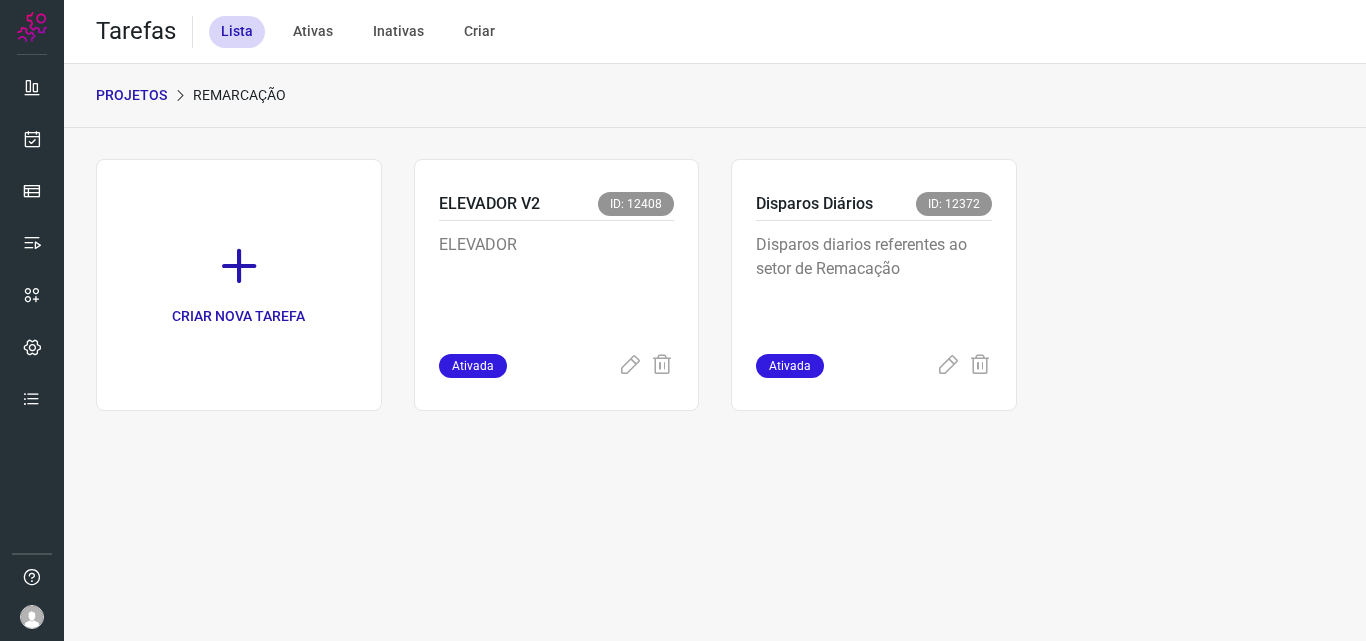 click on "Disparos diarios referentes ao setor de Remacação" at bounding box center [874, 283] 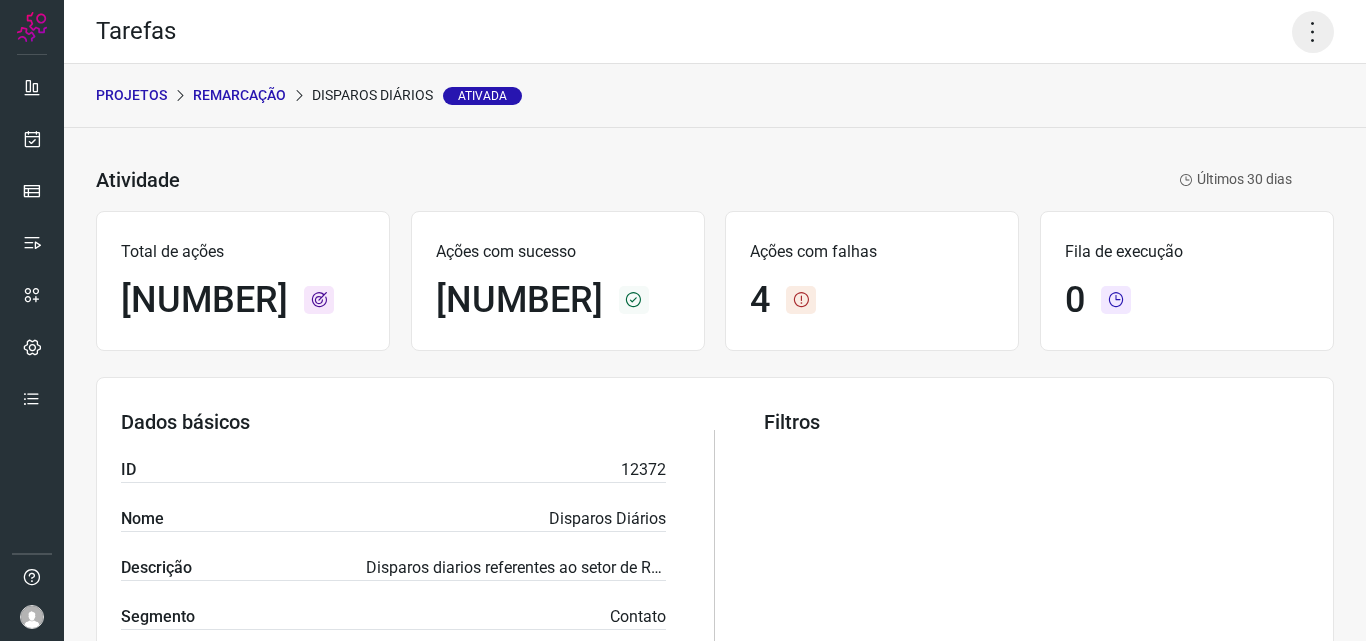 click 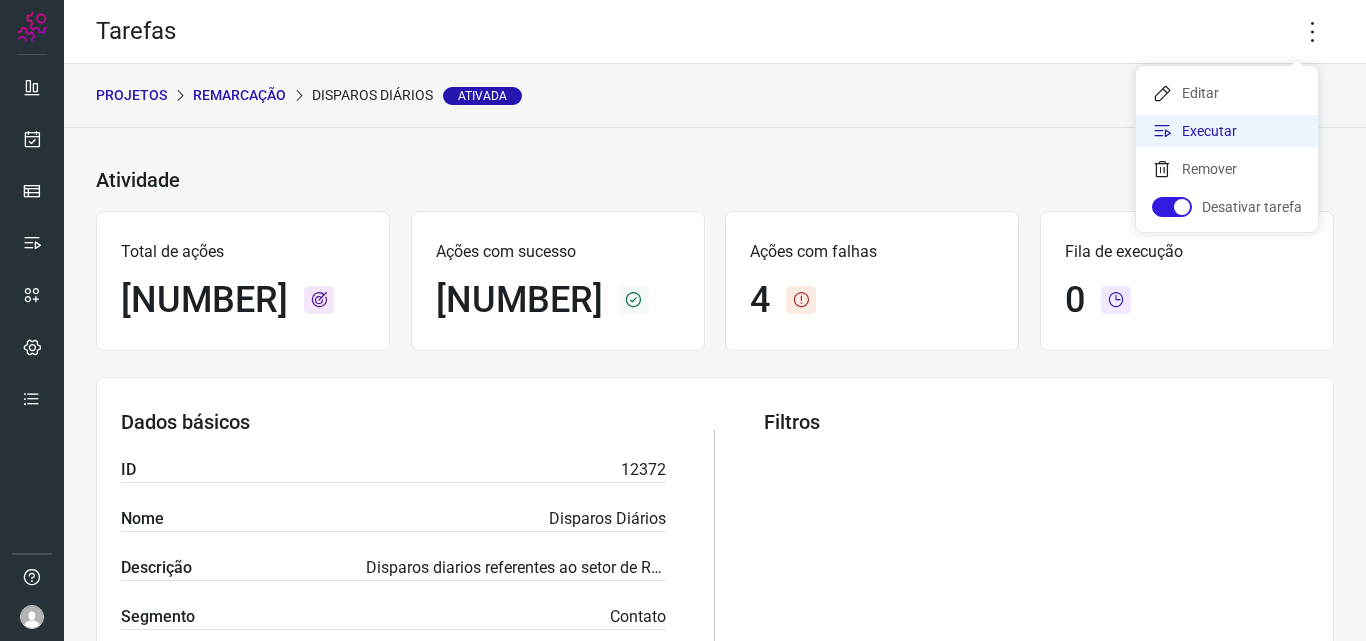 click on "Executar" 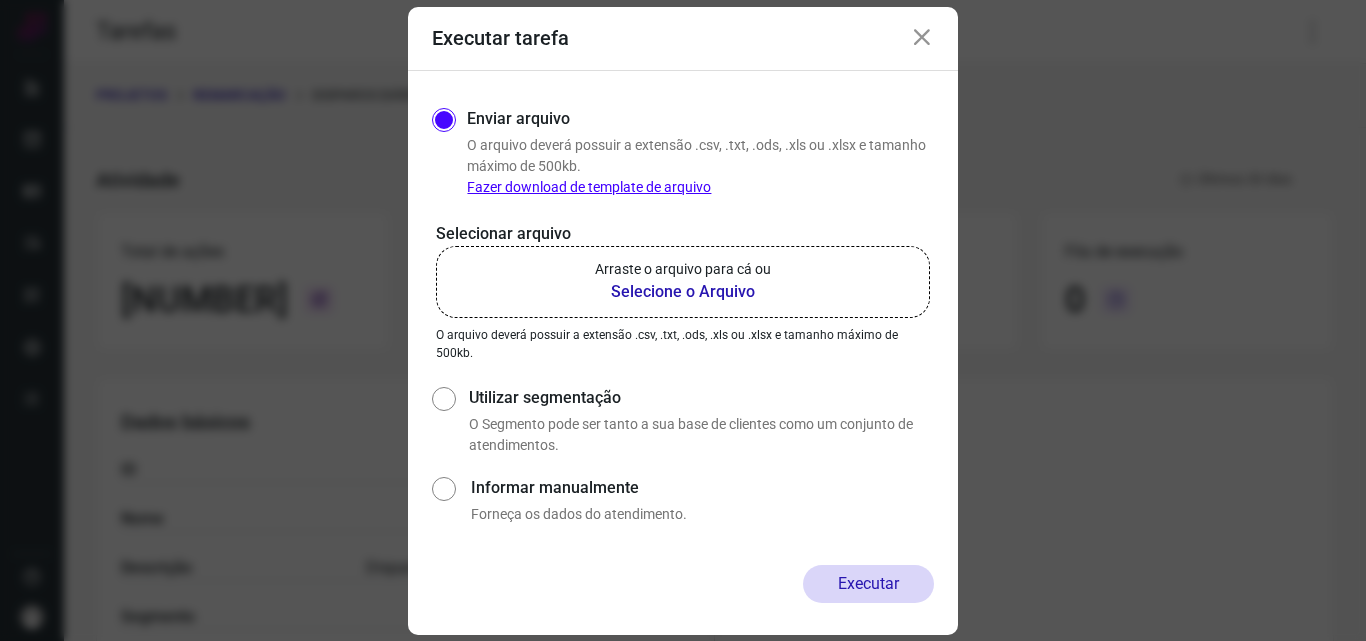 click on "Selecione o Arquivo" at bounding box center [683, 292] 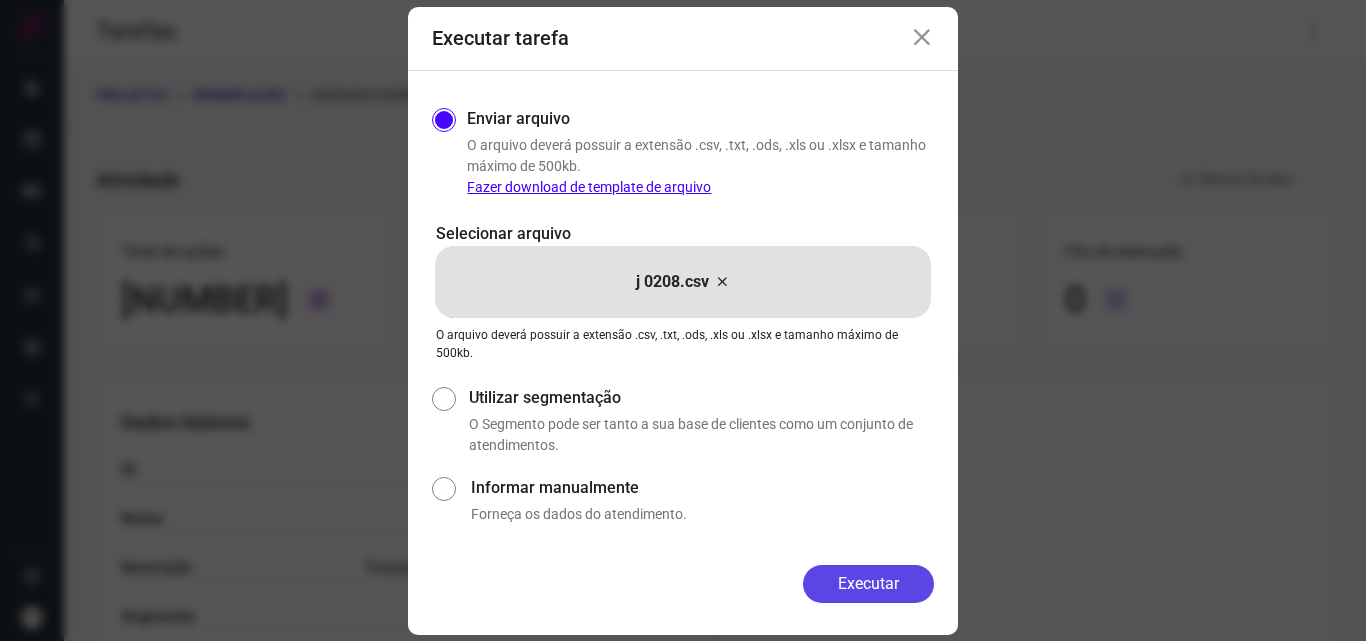 click on "Executar" at bounding box center [868, 584] 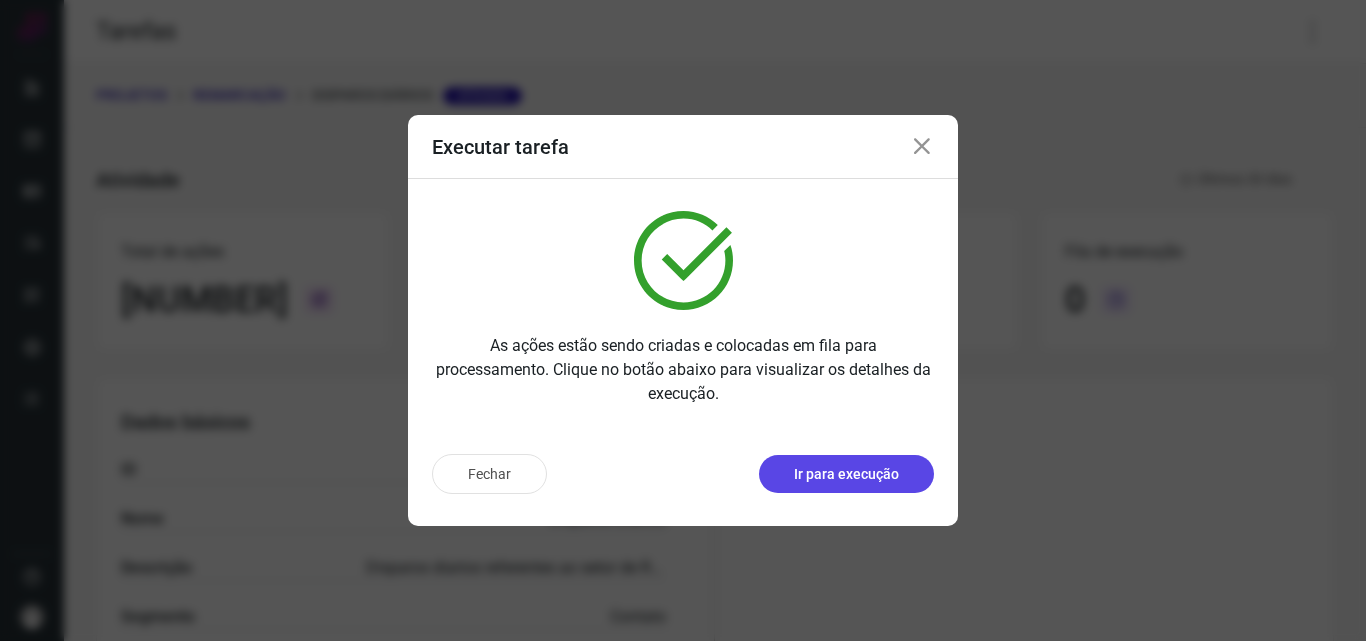 click on "Ir para execução" at bounding box center [846, 474] 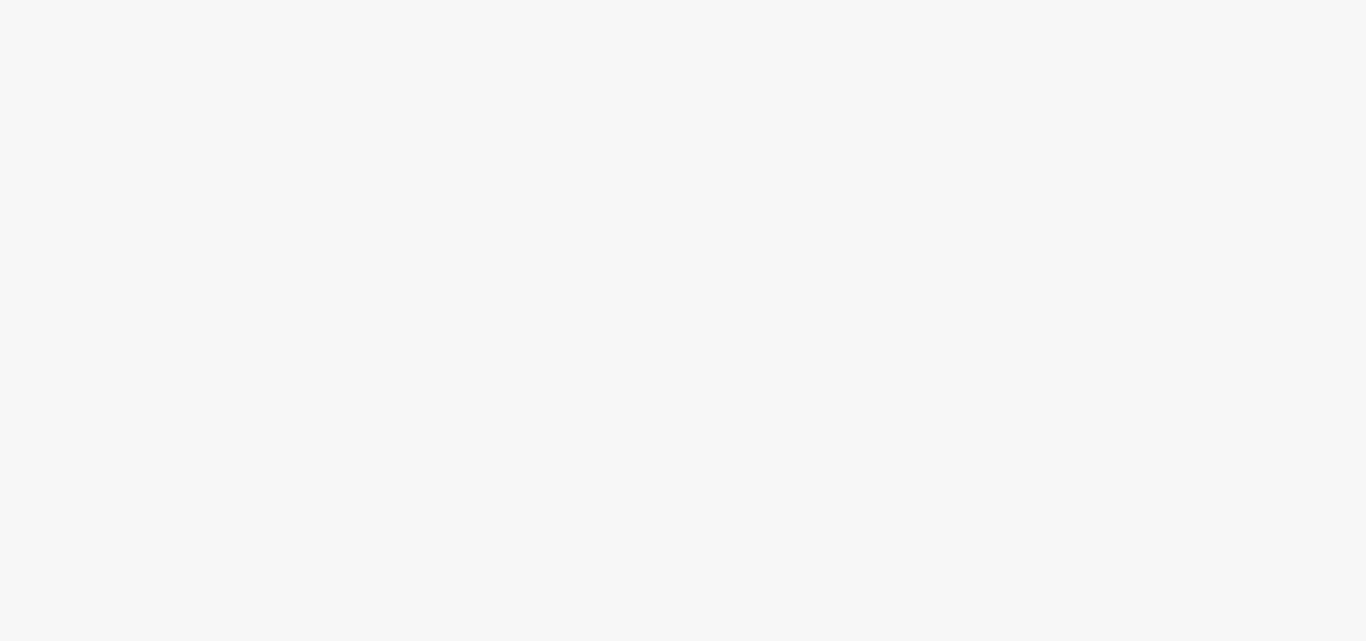 scroll, scrollTop: 0, scrollLeft: 0, axis: both 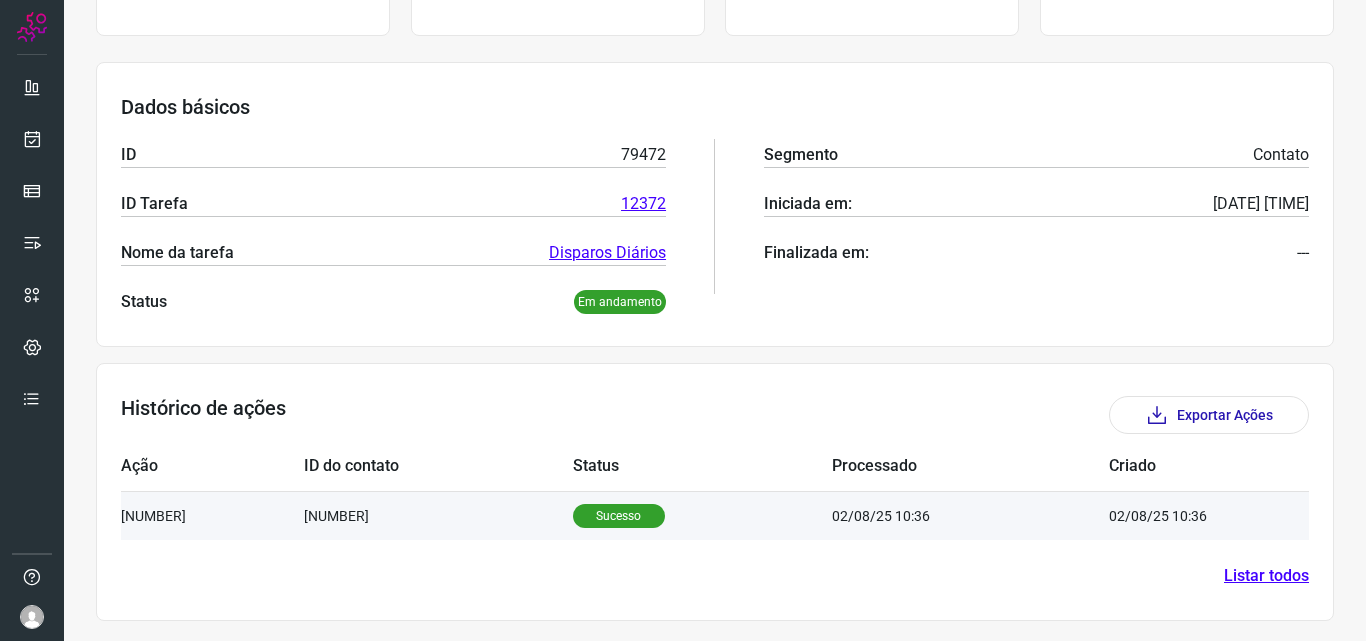 click on "Sucesso" at bounding box center (619, 516) 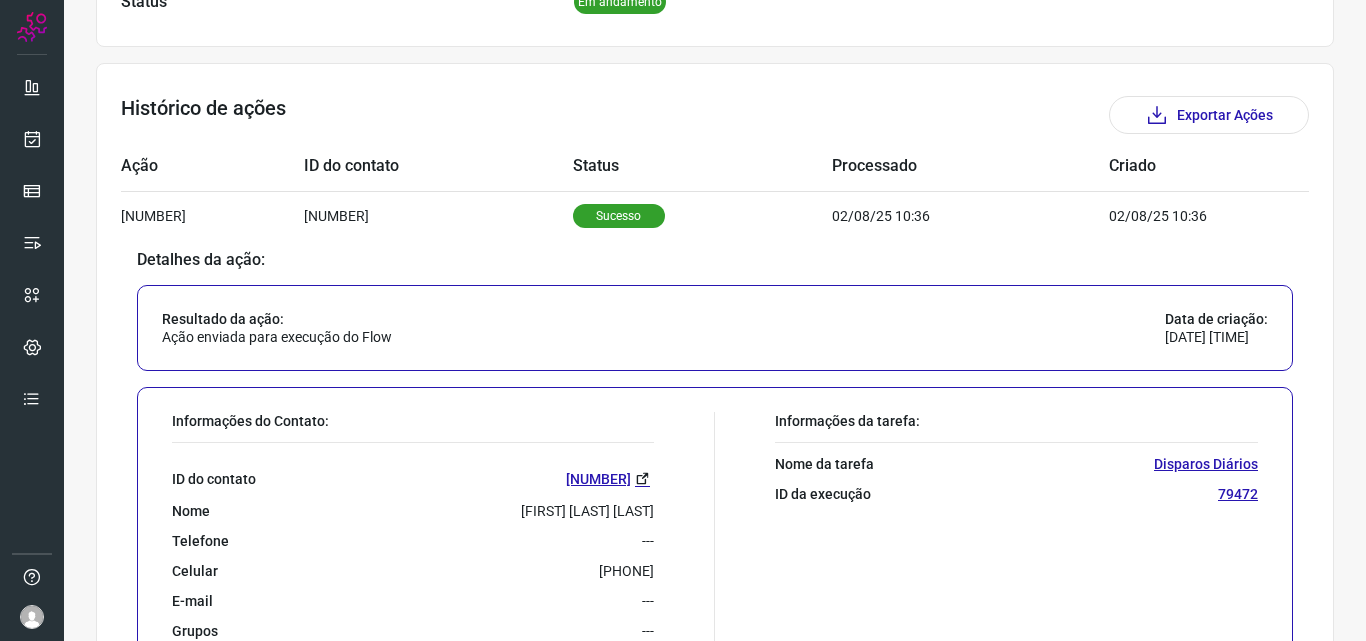 scroll, scrollTop: 633, scrollLeft: 0, axis: vertical 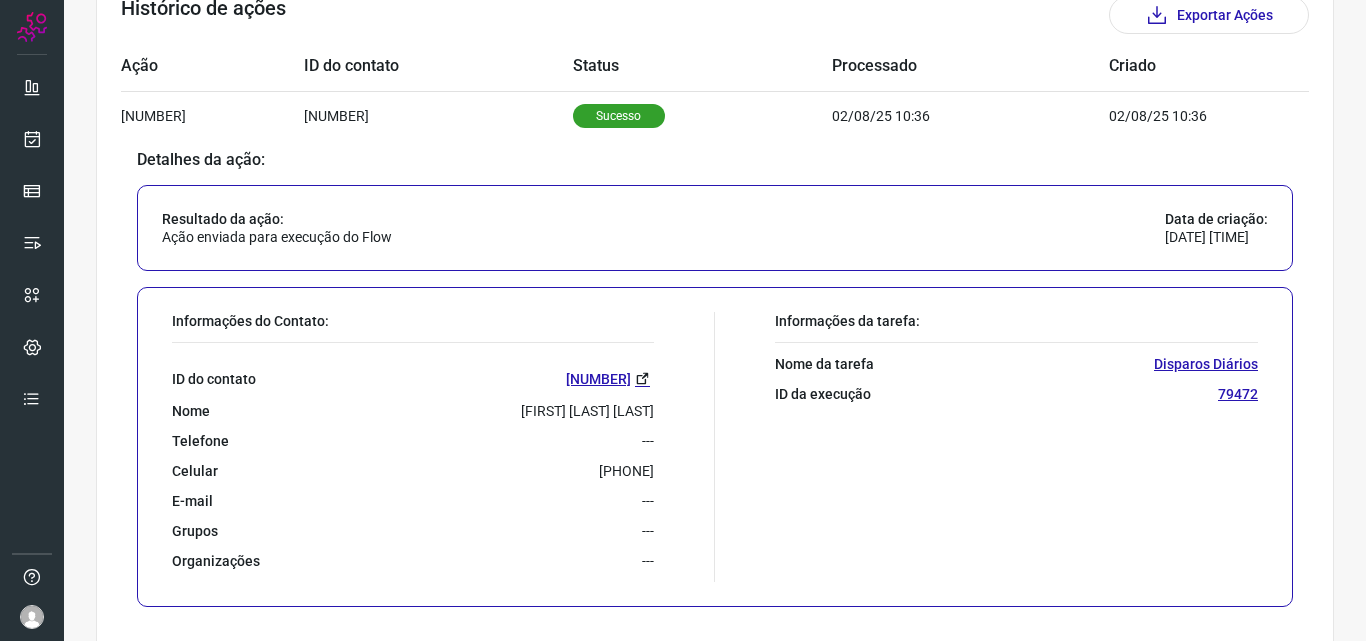 click on "5521989511122" at bounding box center (626, 471) 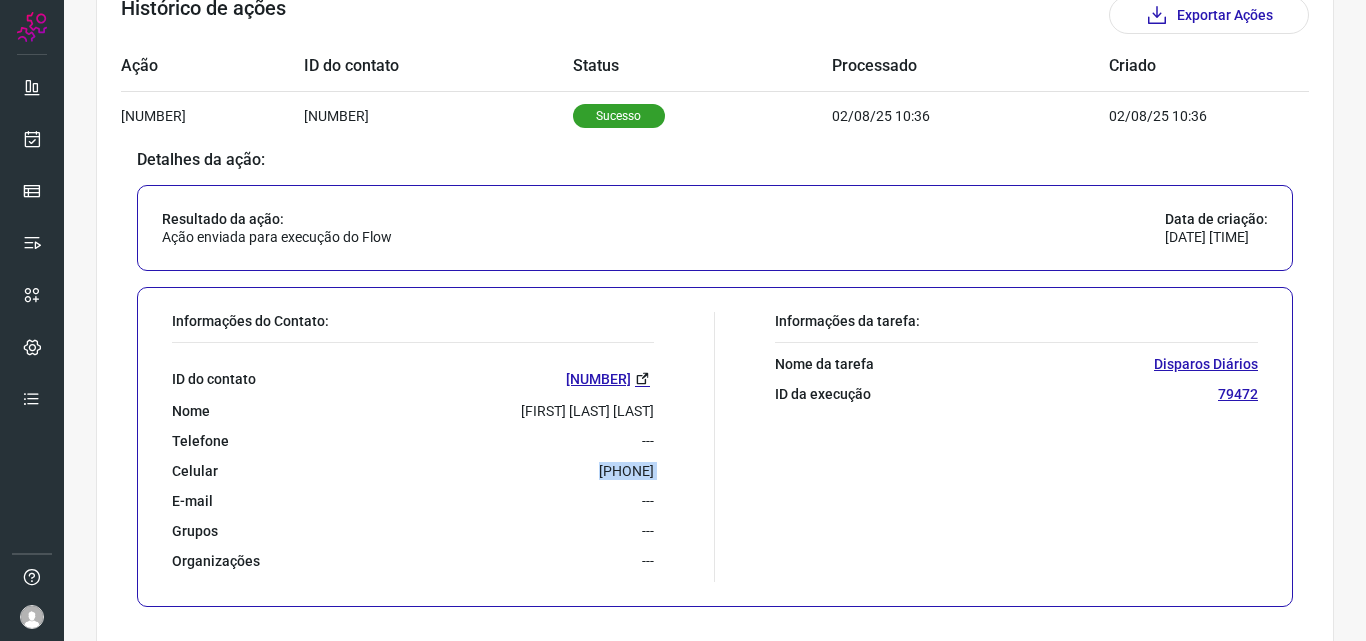 click on "5521989511122" at bounding box center (626, 471) 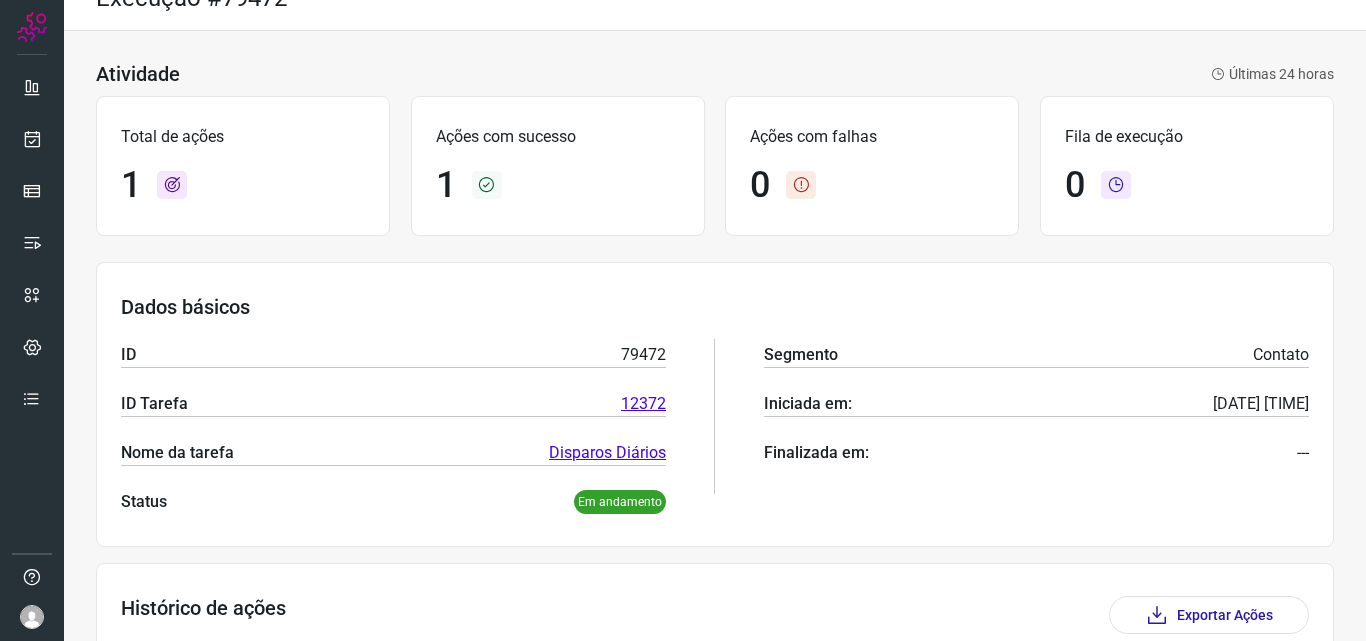 scroll, scrollTop: 0, scrollLeft: 0, axis: both 